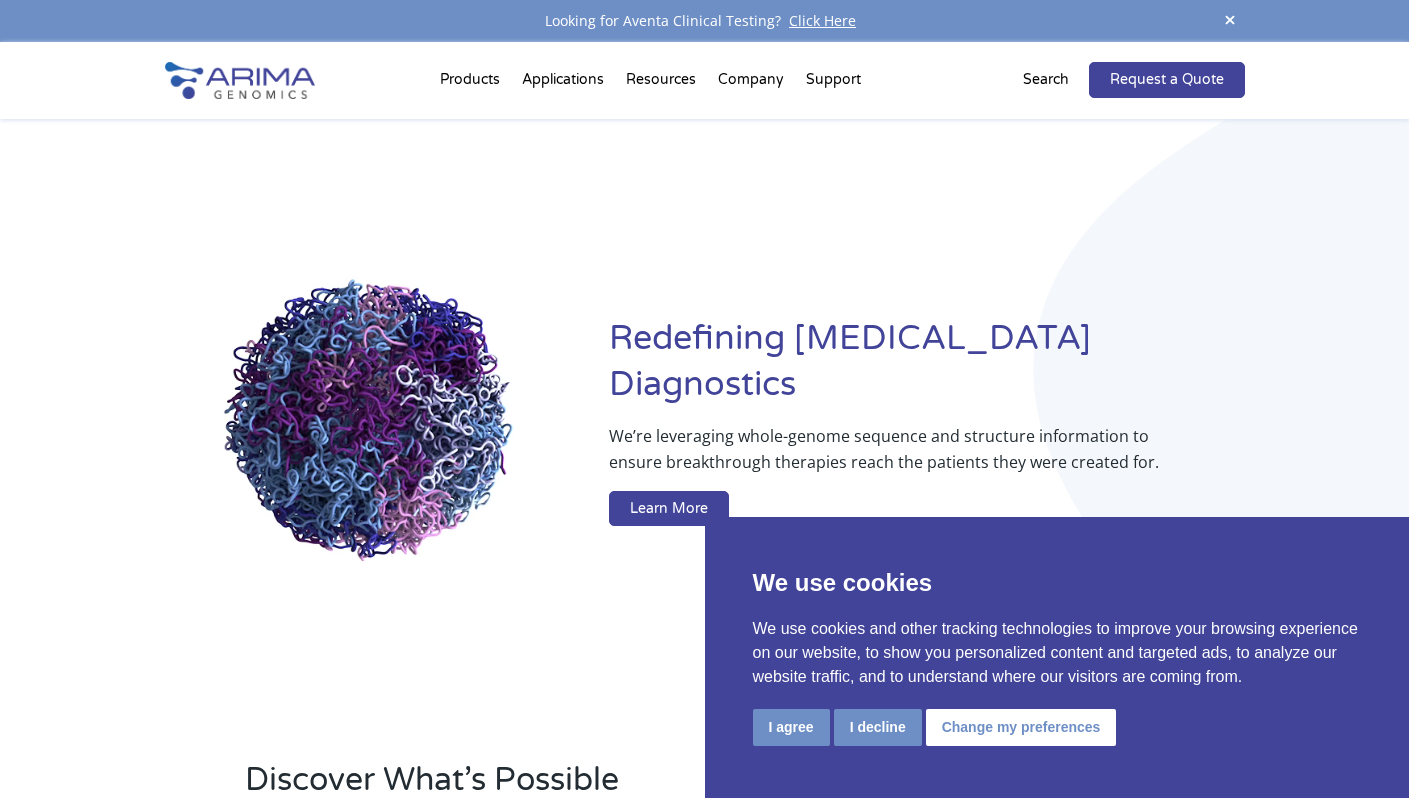 scroll, scrollTop: 0, scrollLeft: 0, axis: both 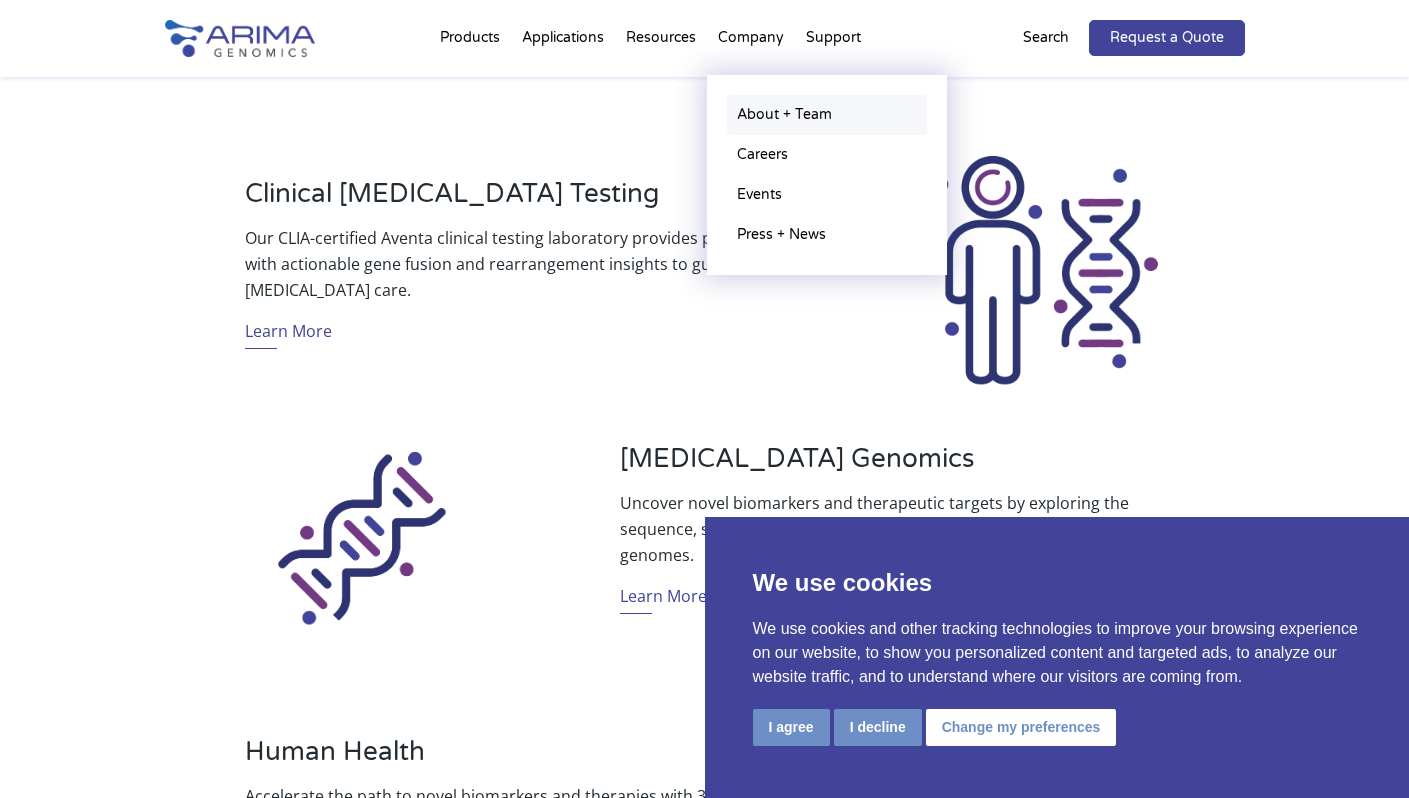 click on "About + Team" at bounding box center (827, 115) 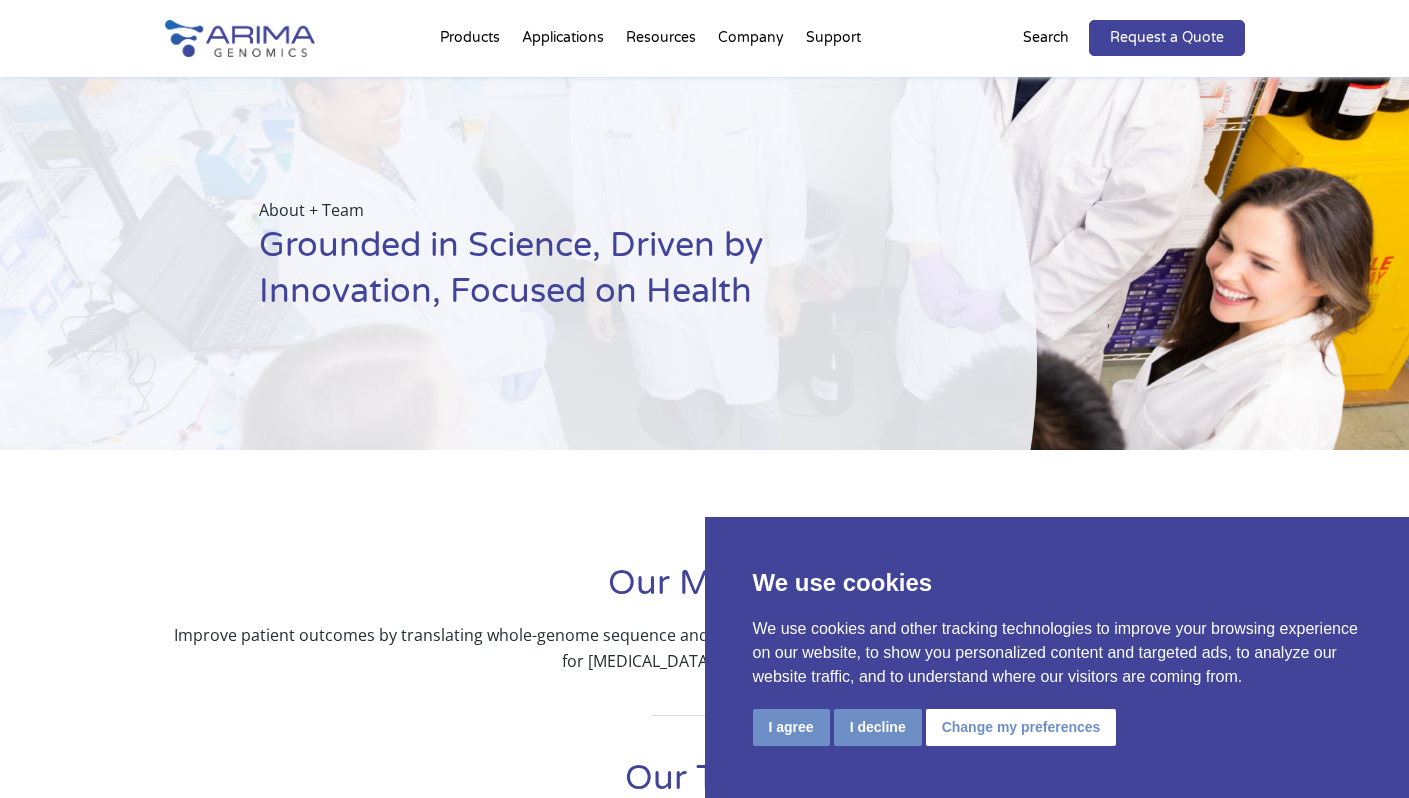 scroll, scrollTop: 0, scrollLeft: 0, axis: both 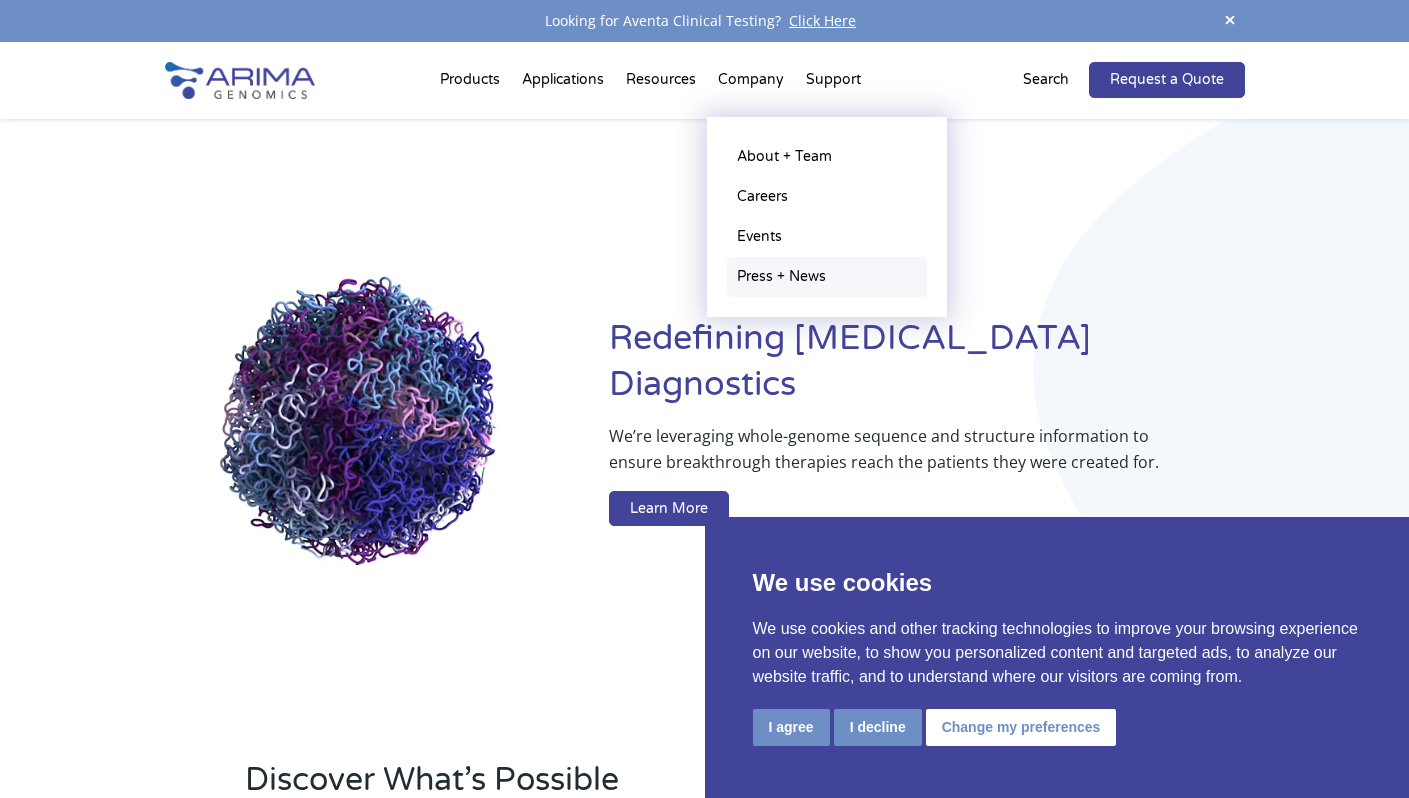 click on "Press + News" at bounding box center [827, 277] 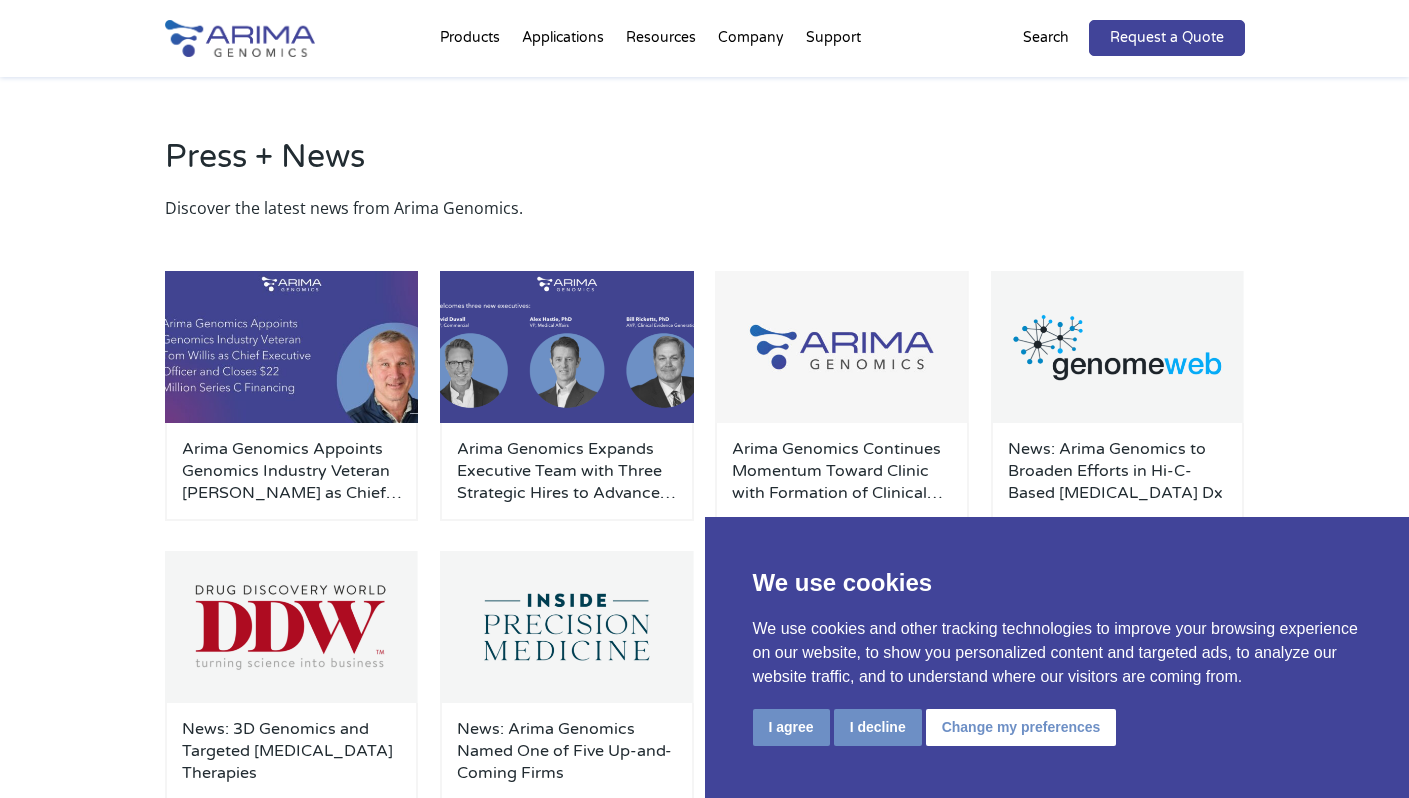 scroll, scrollTop: 0, scrollLeft: 0, axis: both 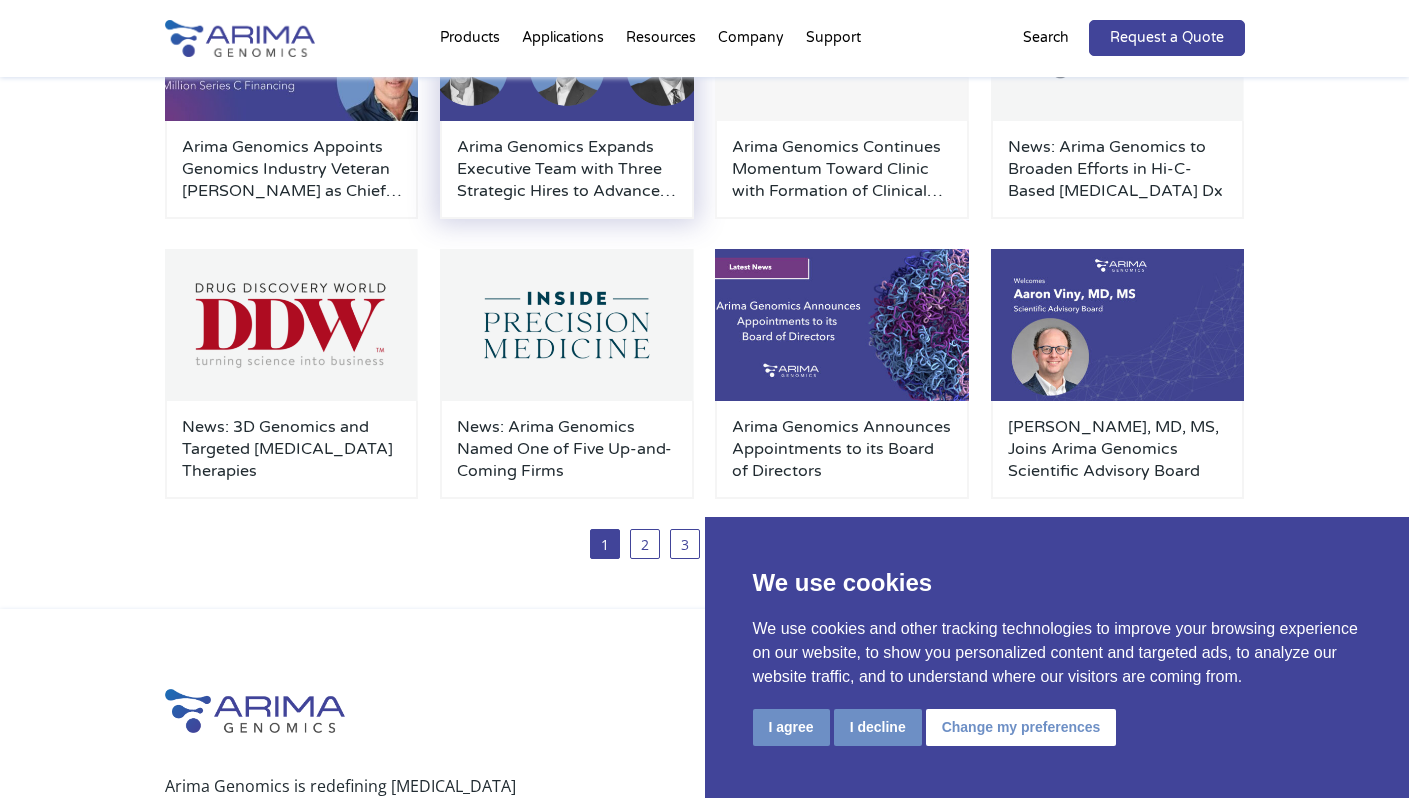 click on "Arima Genomics Expands Executive Team with Three Strategic Hires to Advance Clinical Applications of 3D Genomics" at bounding box center [567, 169] 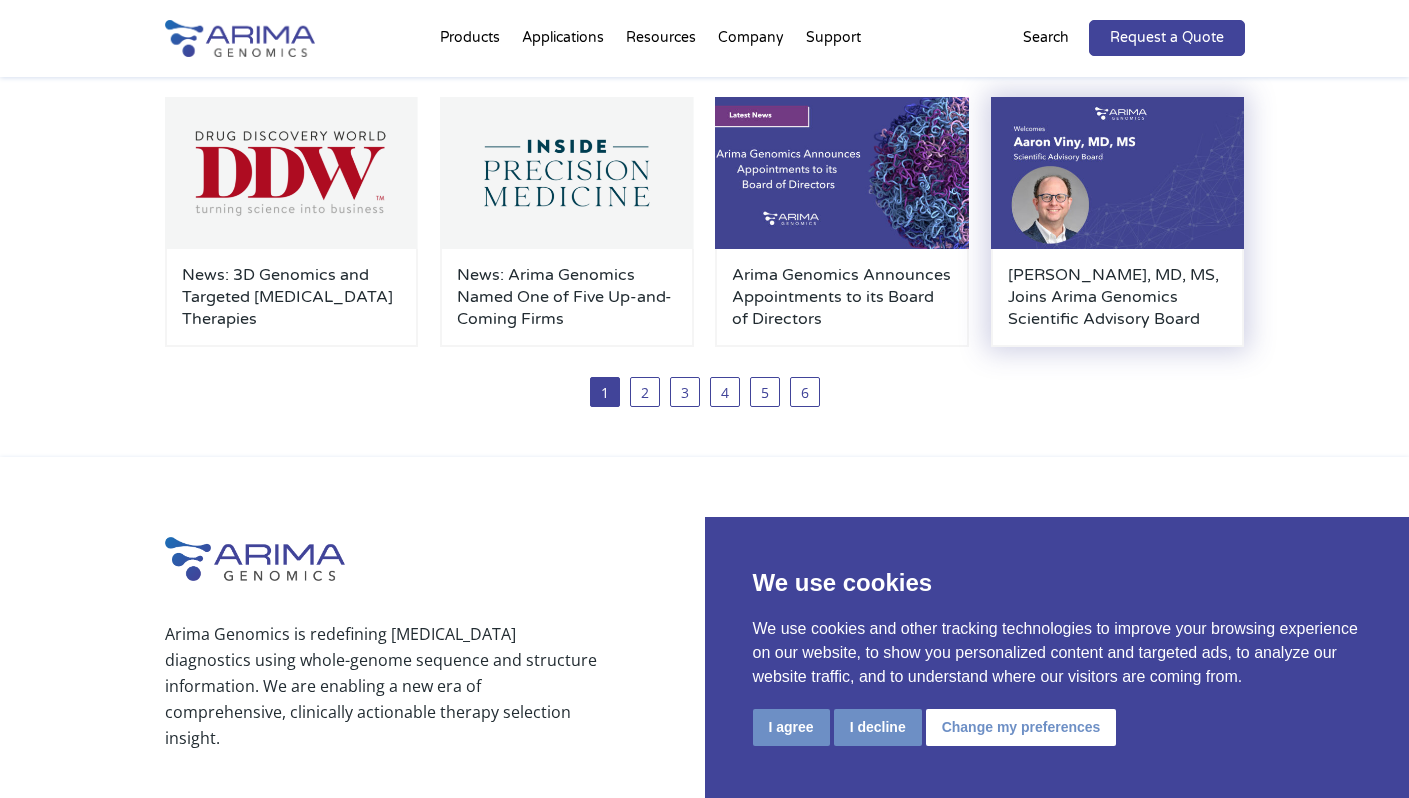 scroll, scrollTop: 462, scrollLeft: 0, axis: vertical 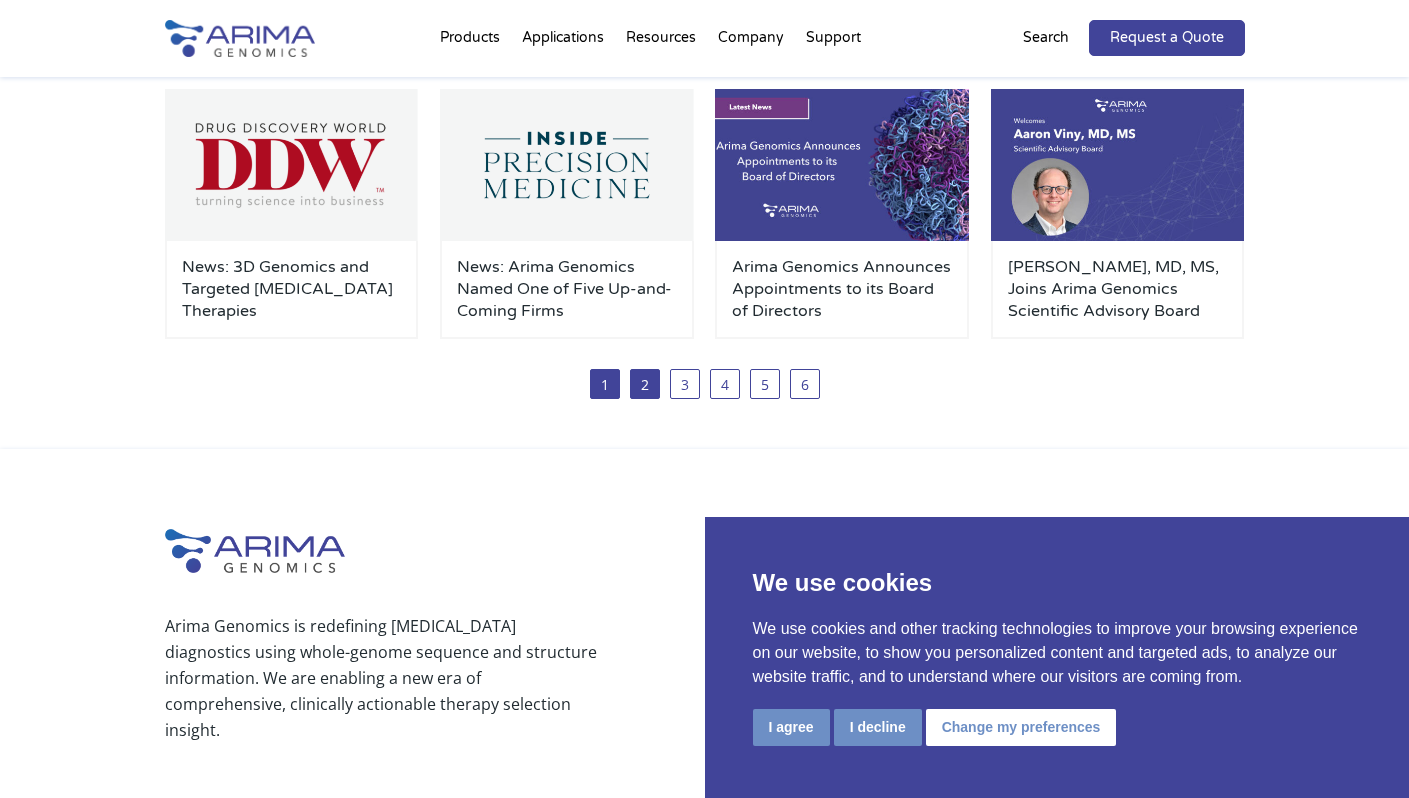 click on "2" at bounding box center [645, 384] 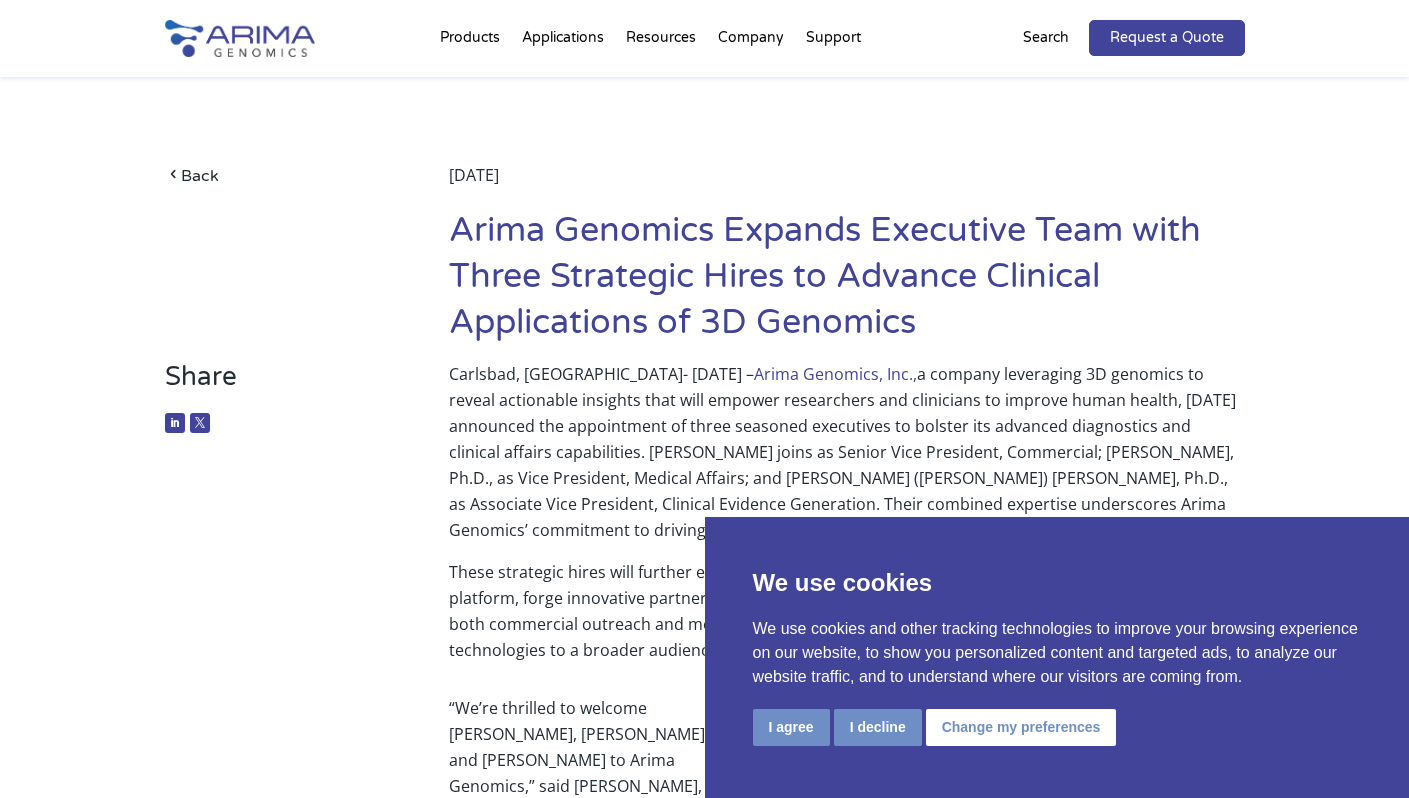scroll, scrollTop: 0, scrollLeft: 0, axis: both 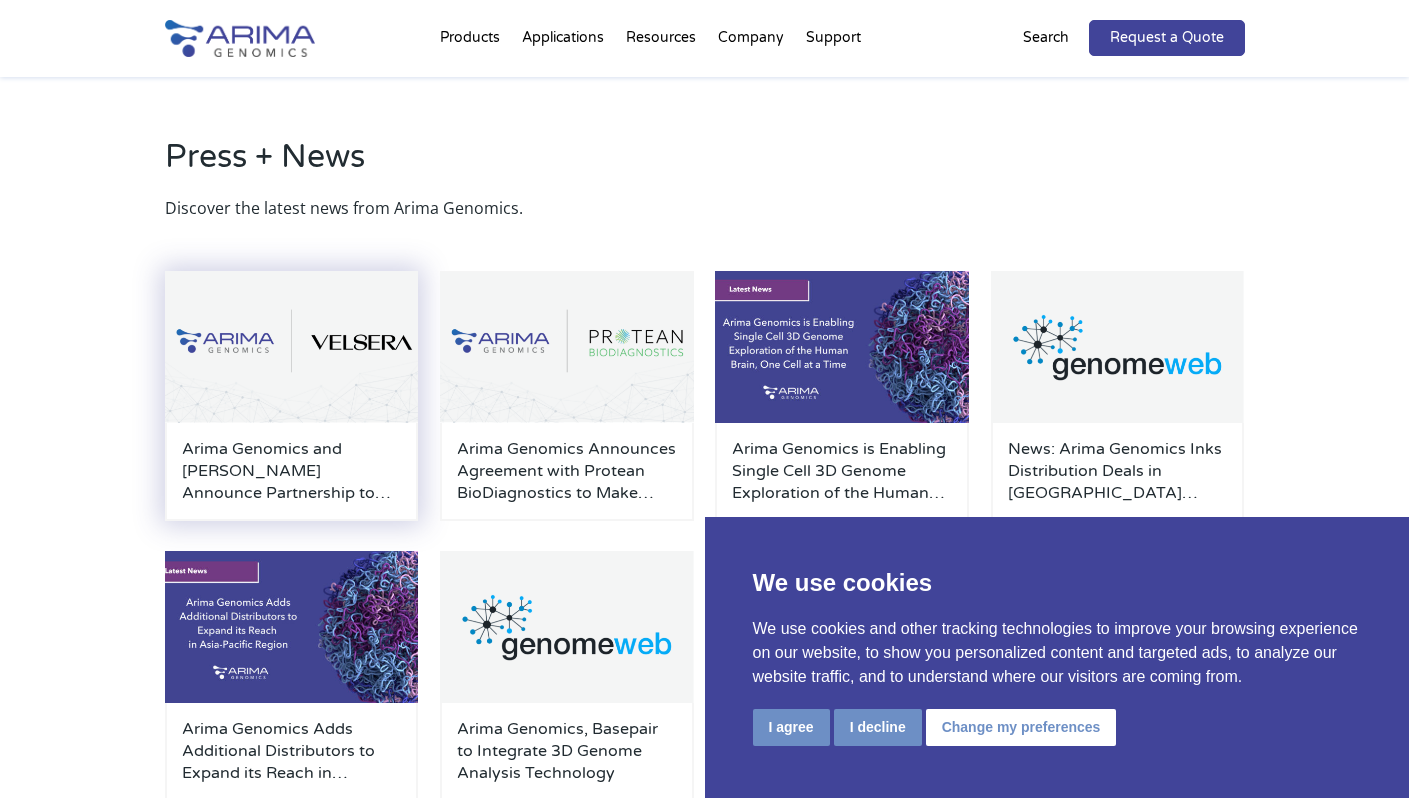click at bounding box center [292, 347] 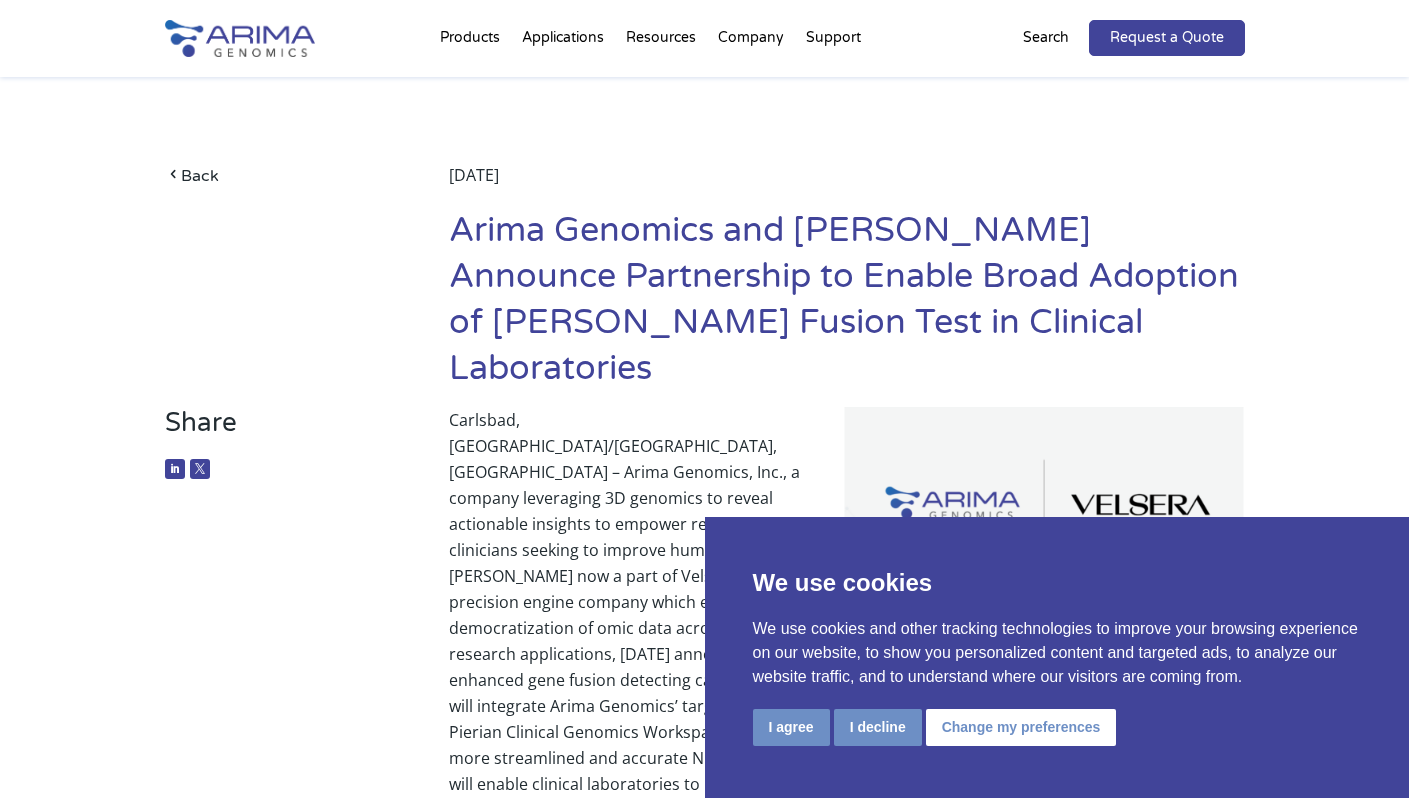 scroll, scrollTop: 0, scrollLeft: 0, axis: both 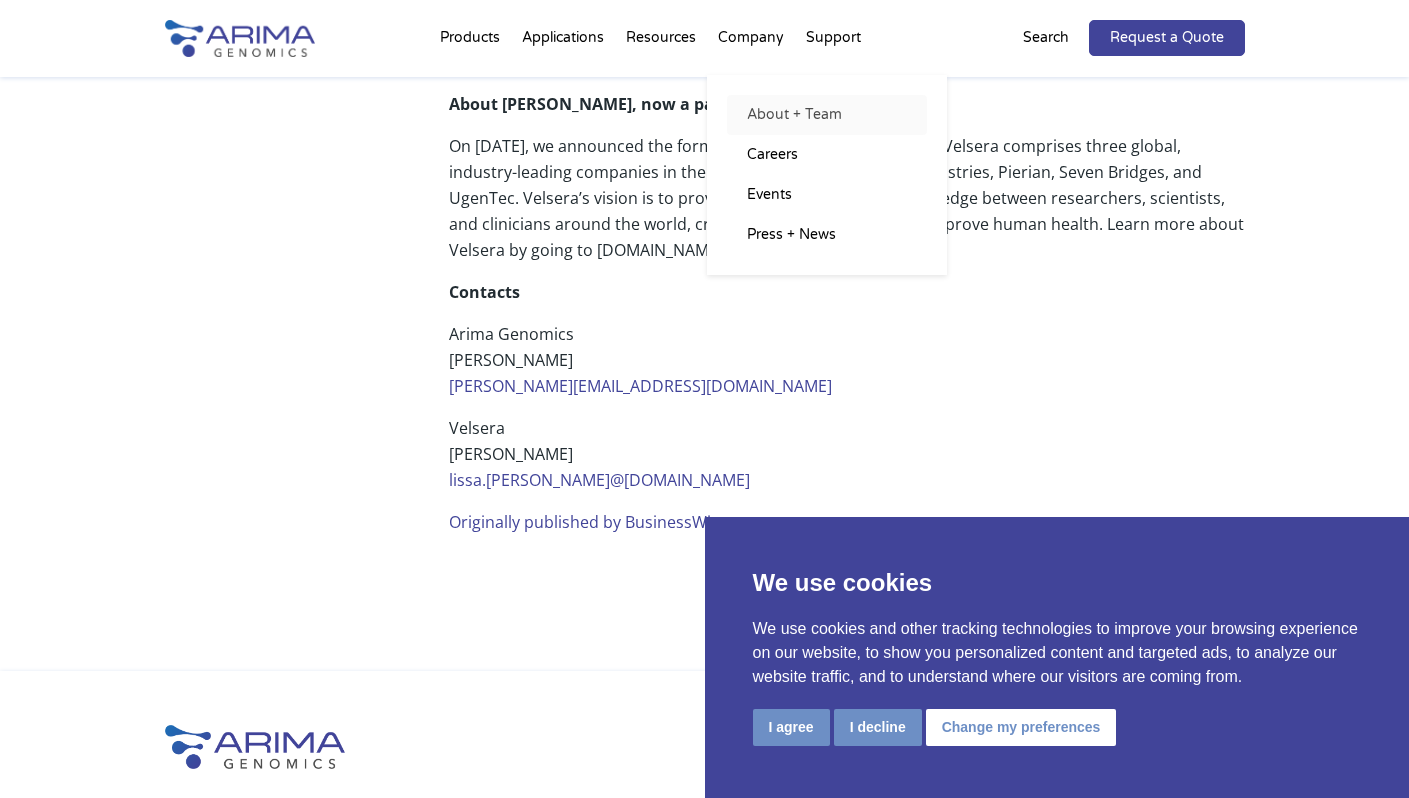 click on "About + Team" at bounding box center (827, 115) 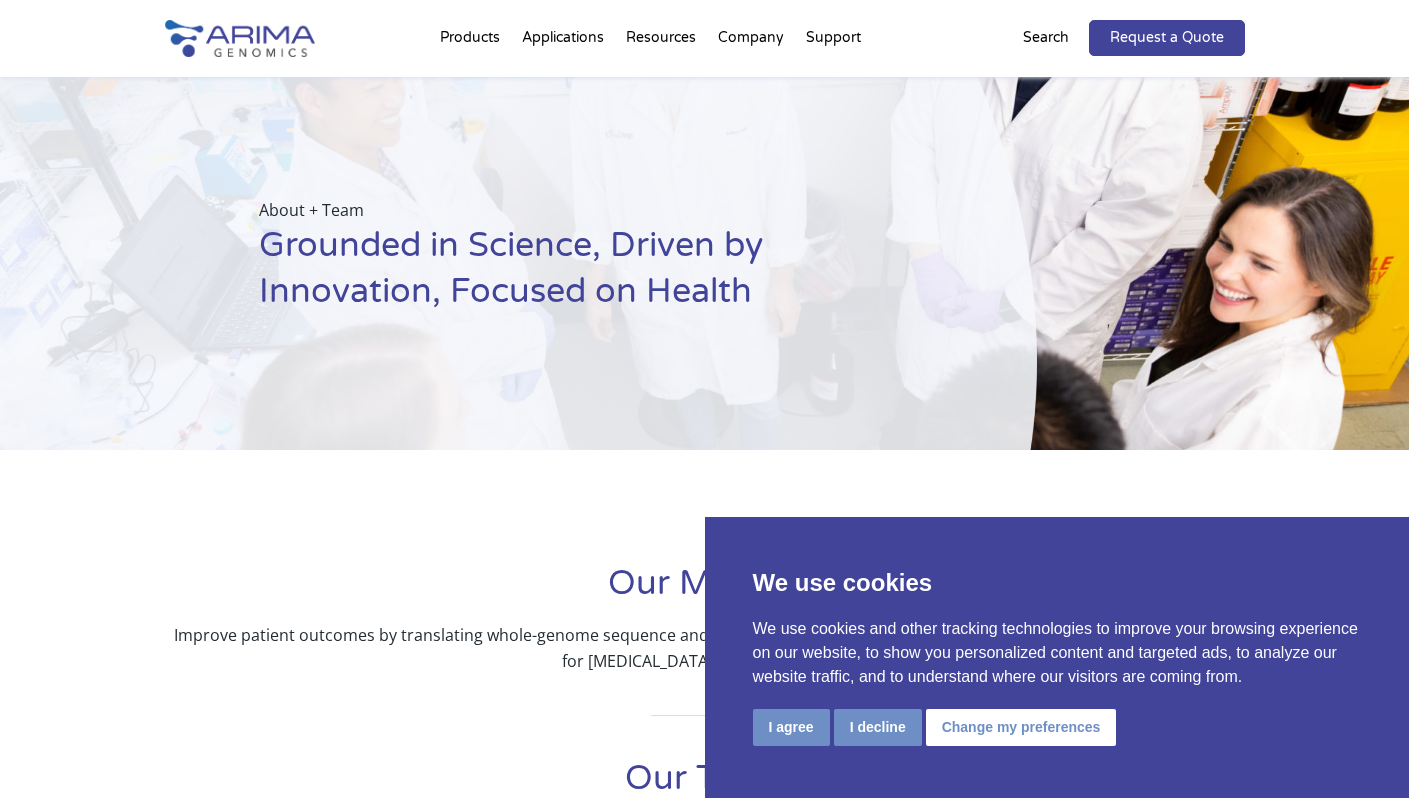 scroll, scrollTop: 0, scrollLeft: 0, axis: both 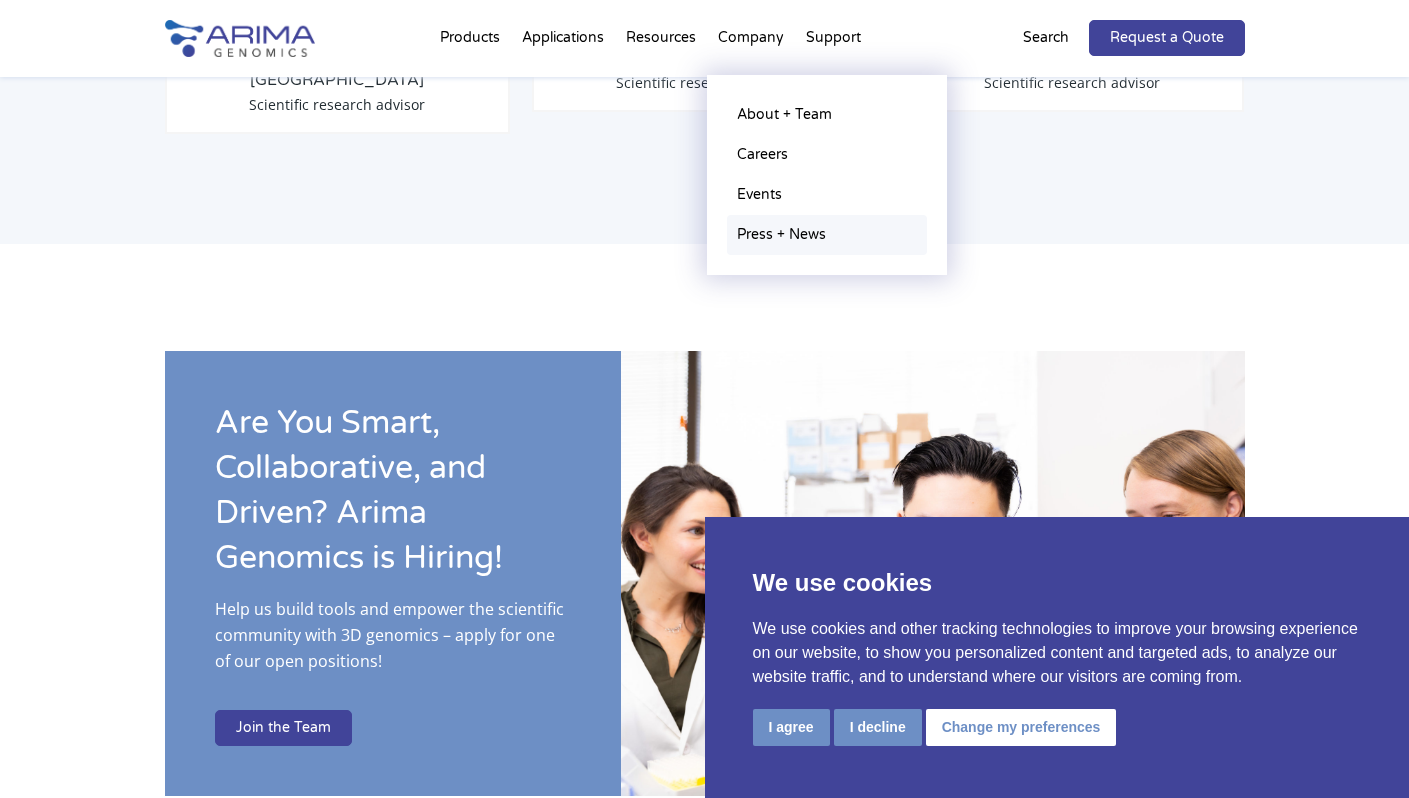 click on "Press + News" at bounding box center (827, 235) 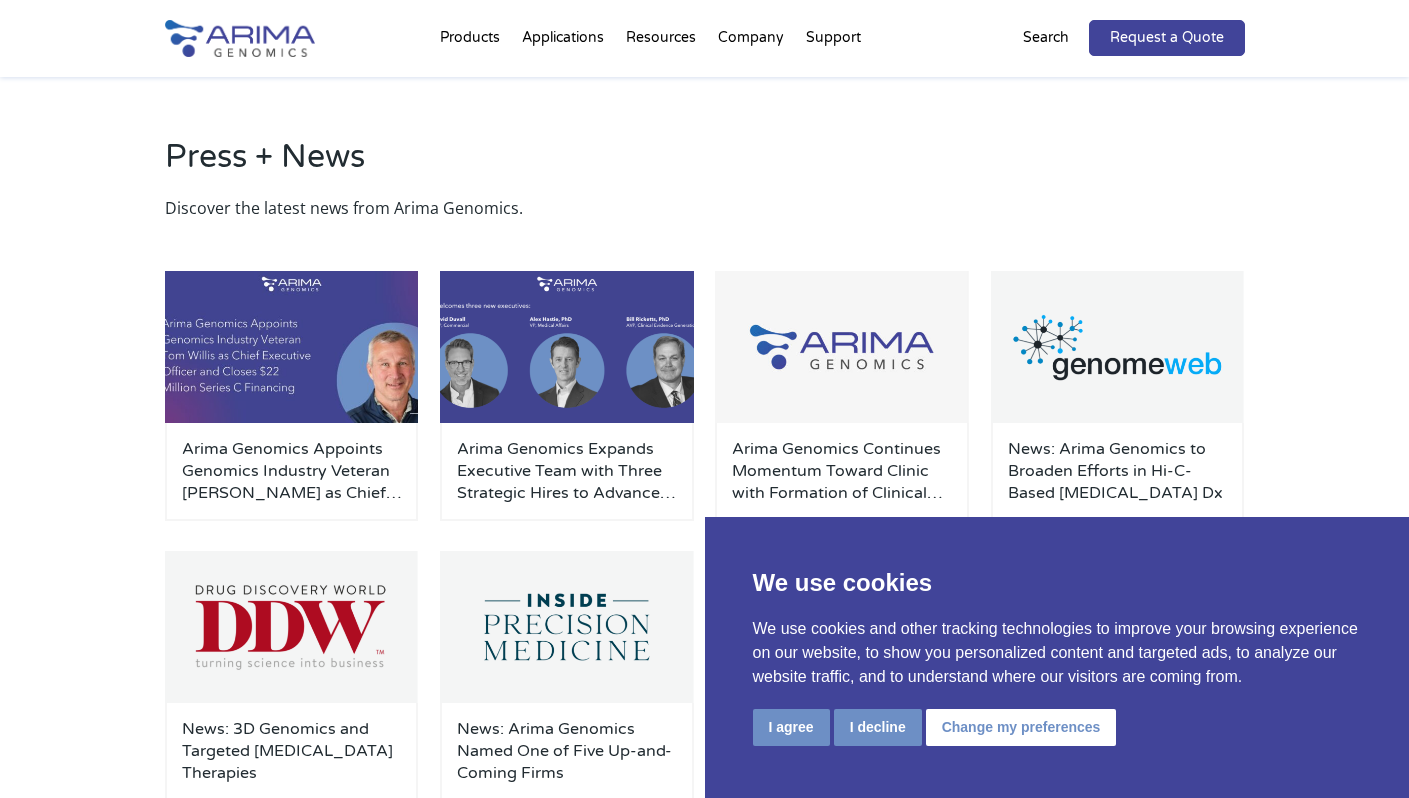 scroll, scrollTop: 0, scrollLeft: 0, axis: both 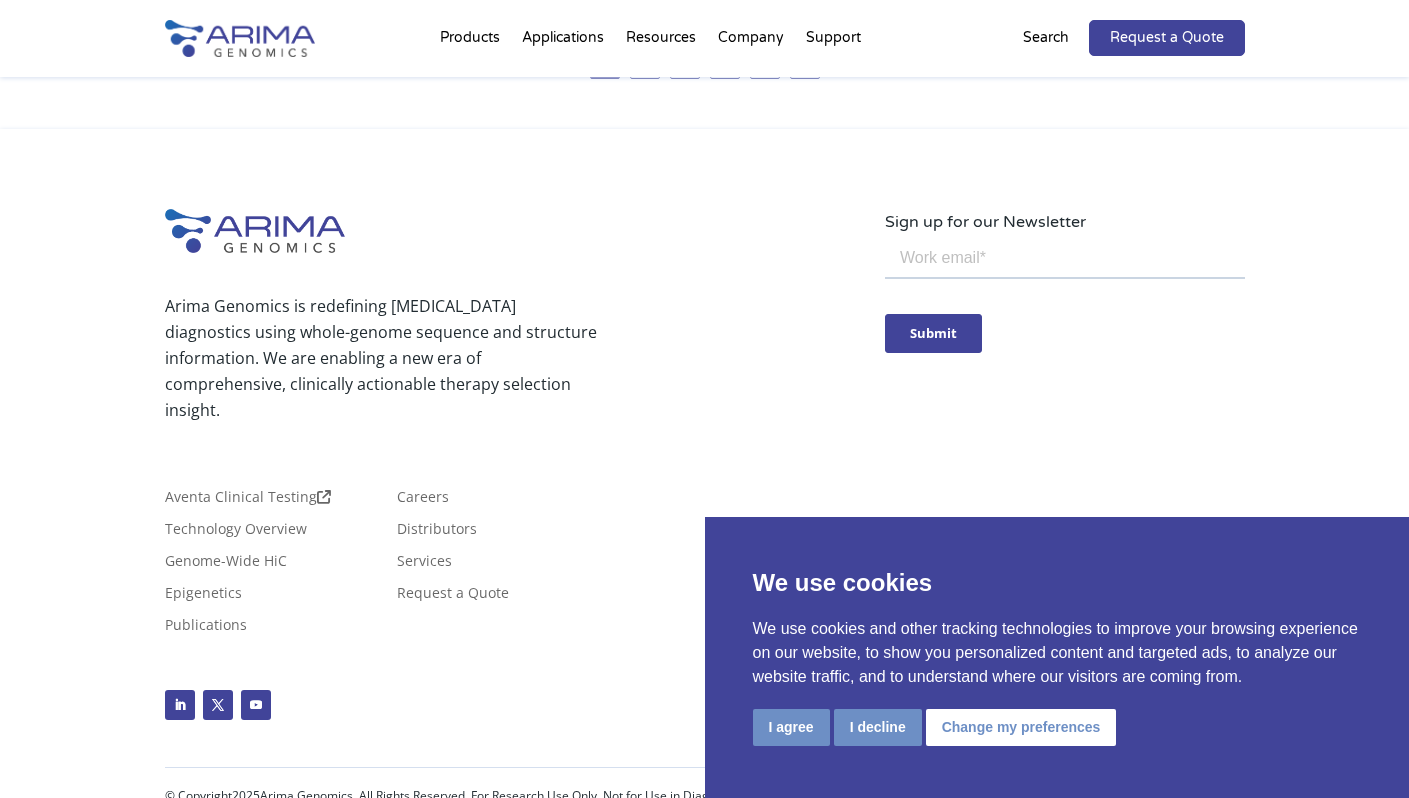 click at bounding box center (1064, 259) 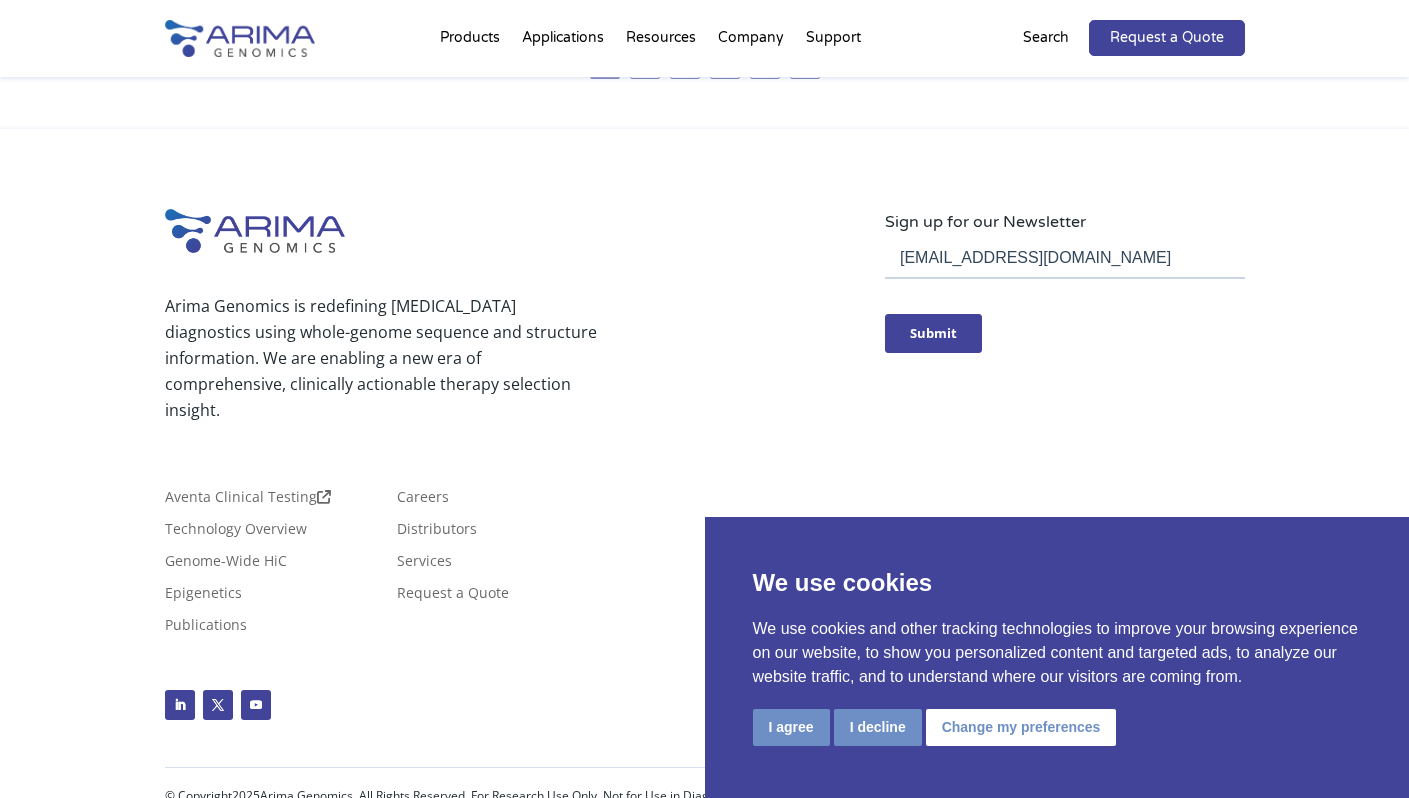 type on "[EMAIL_ADDRESS][DOMAIN_NAME]" 